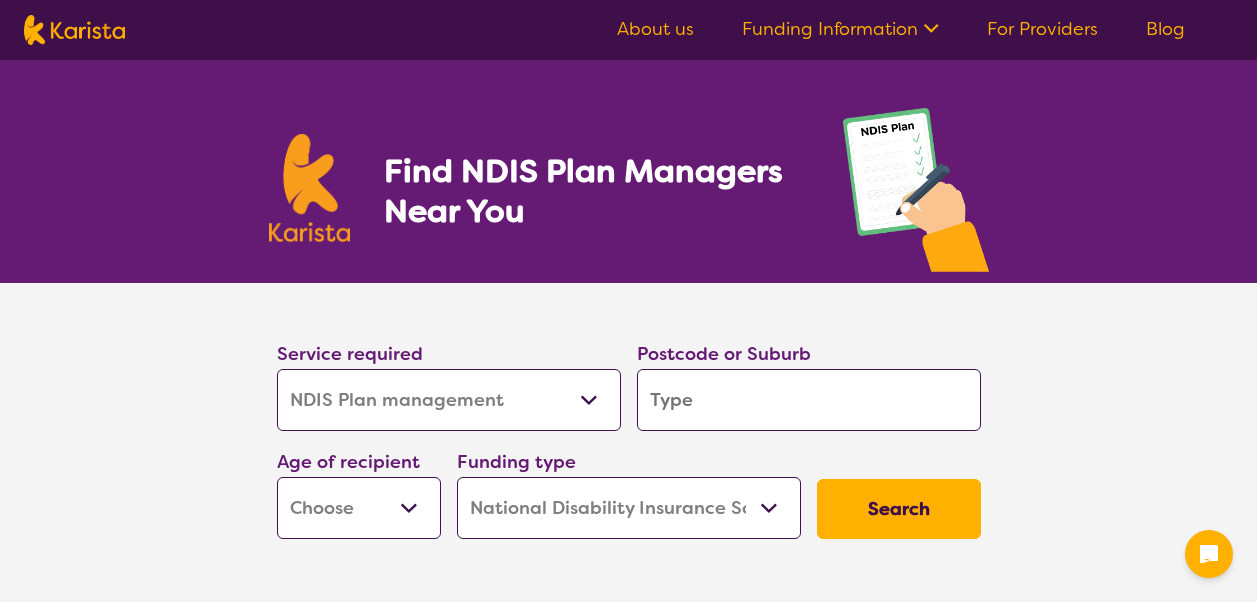 select on "NDIS Plan management" 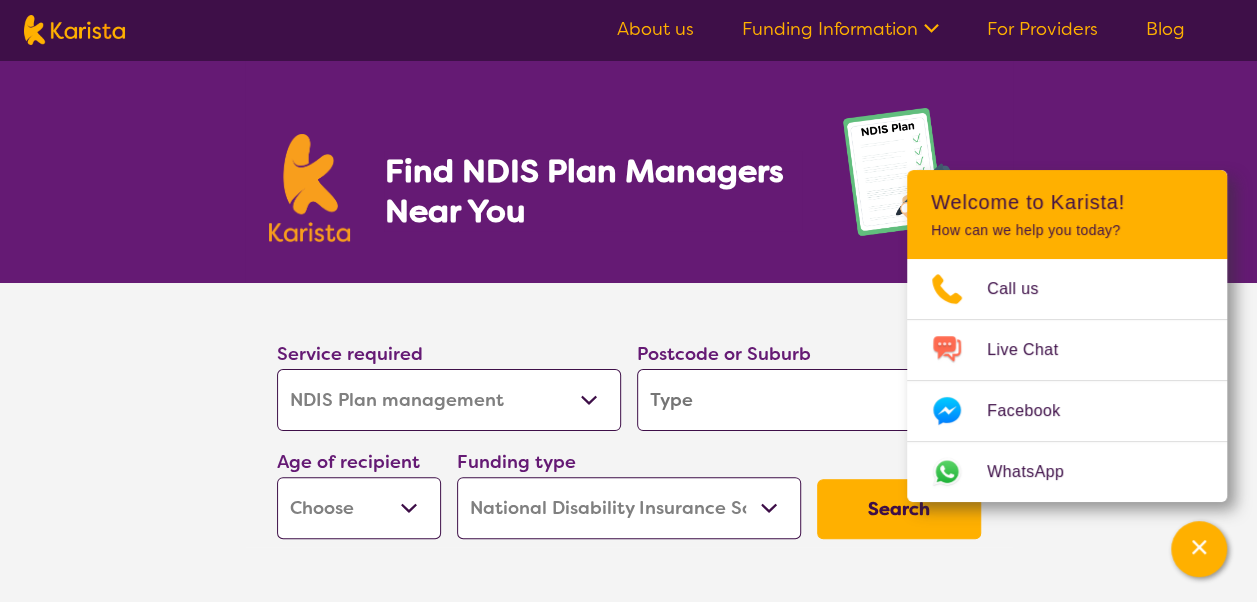 click at bounding box center (809, 400) 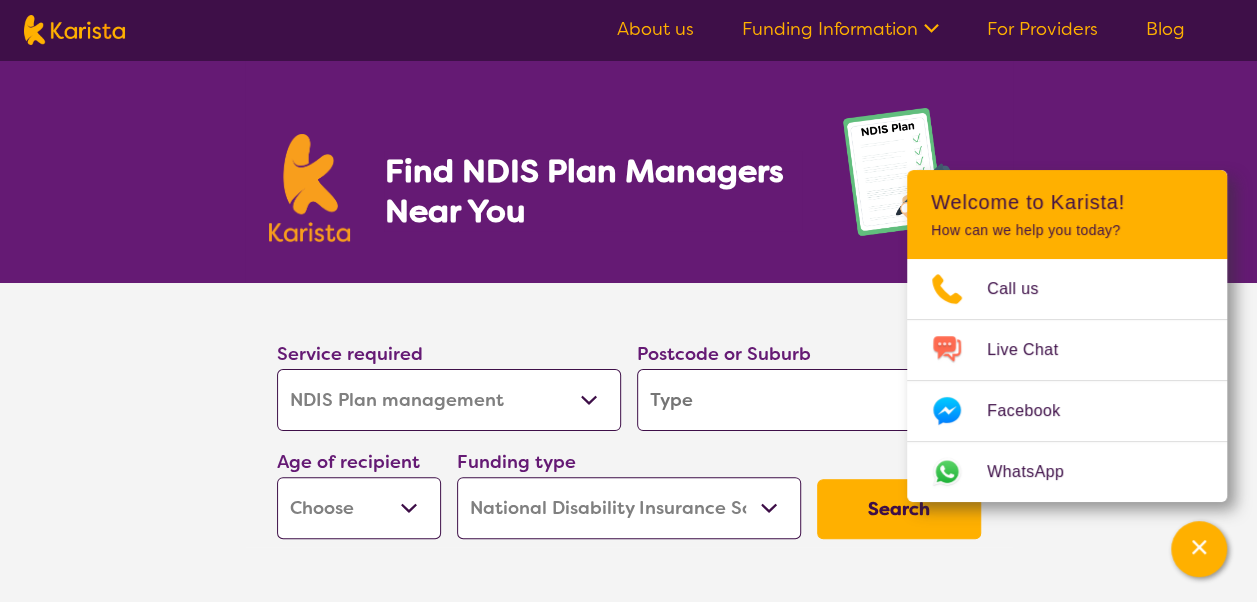 type on "6" 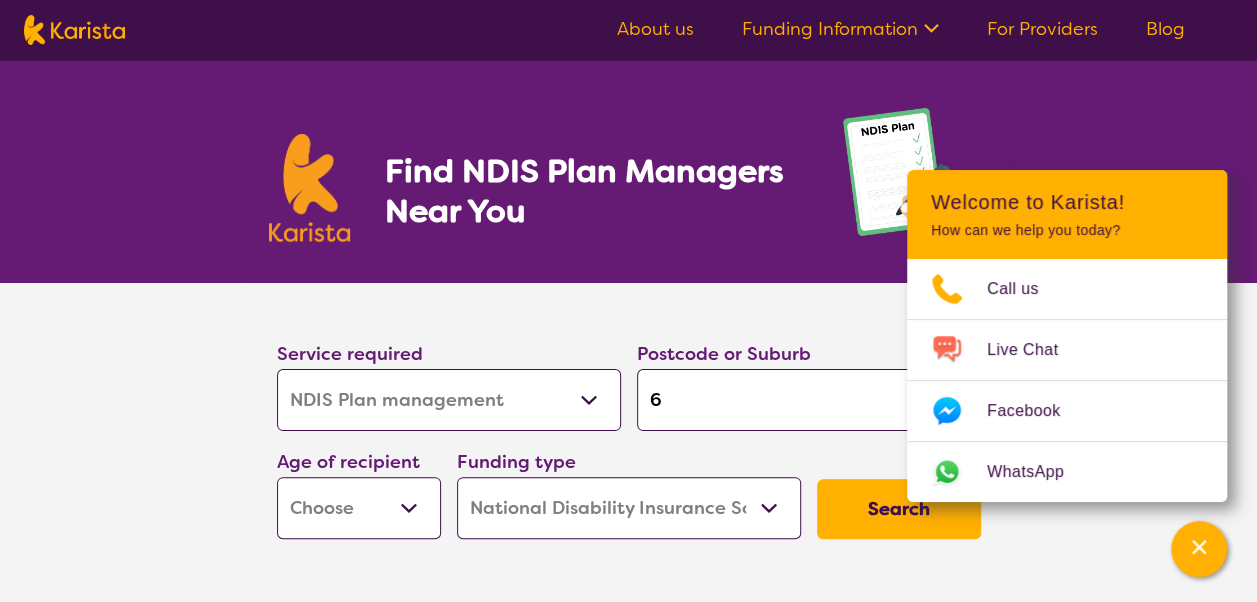 type on "60" 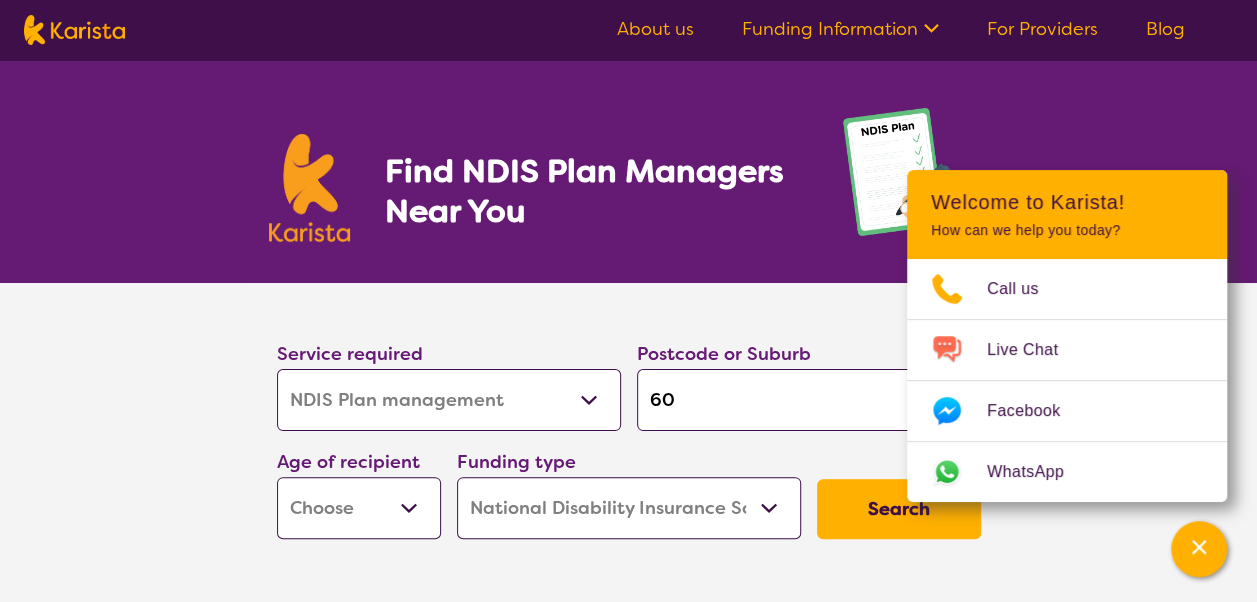 type on "60" 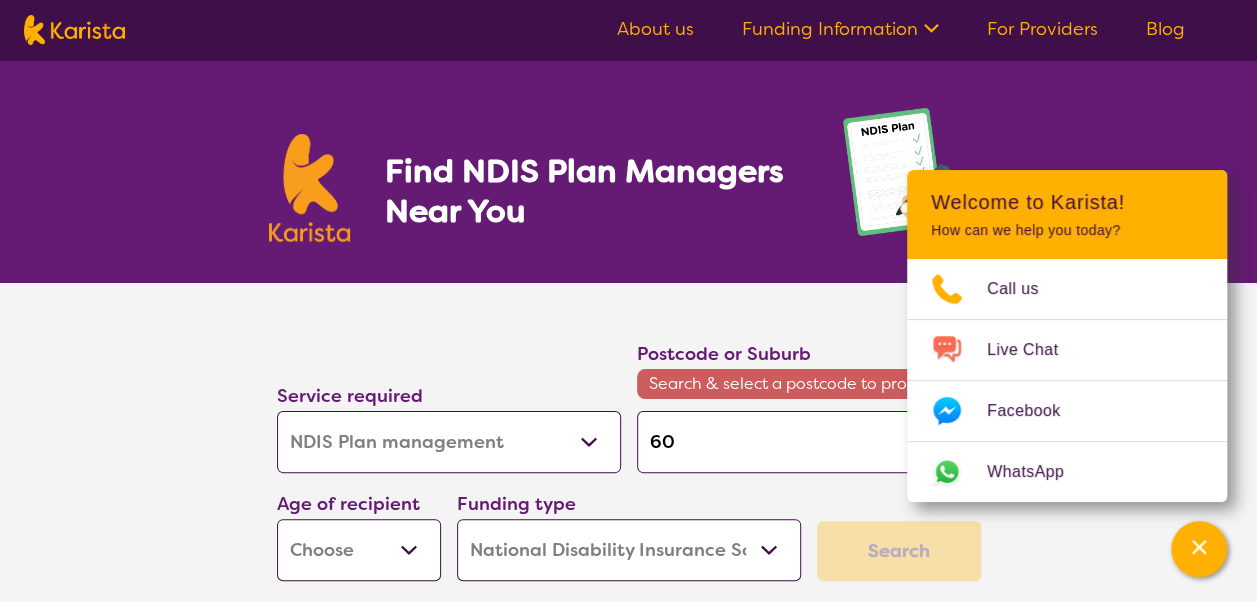type on "606" 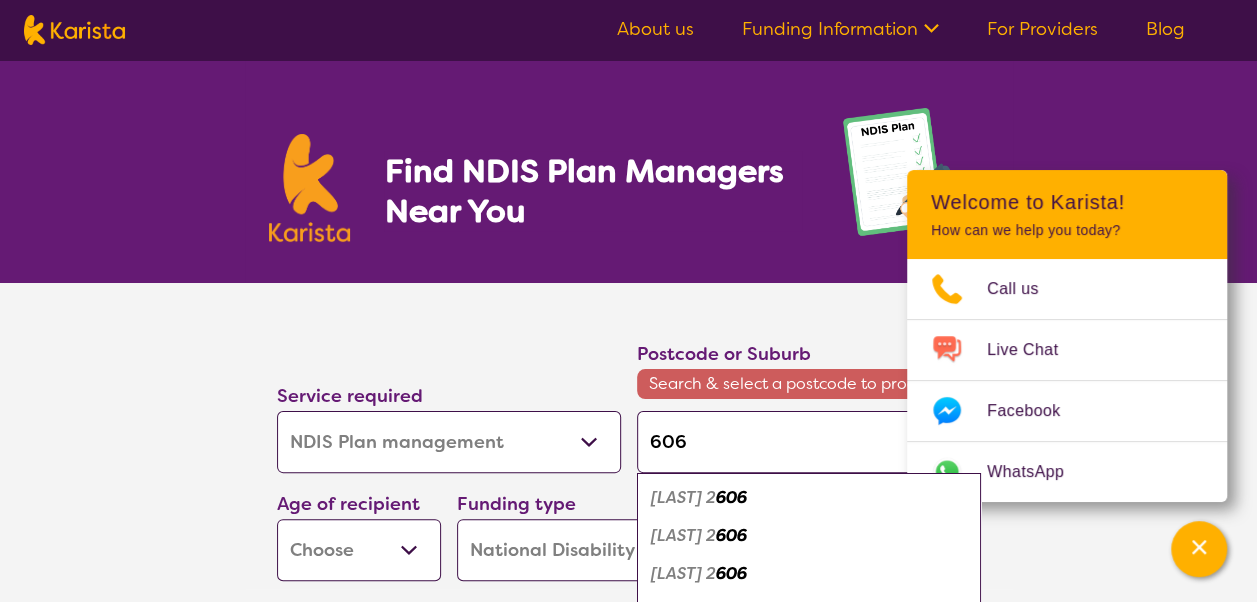 type on "60" 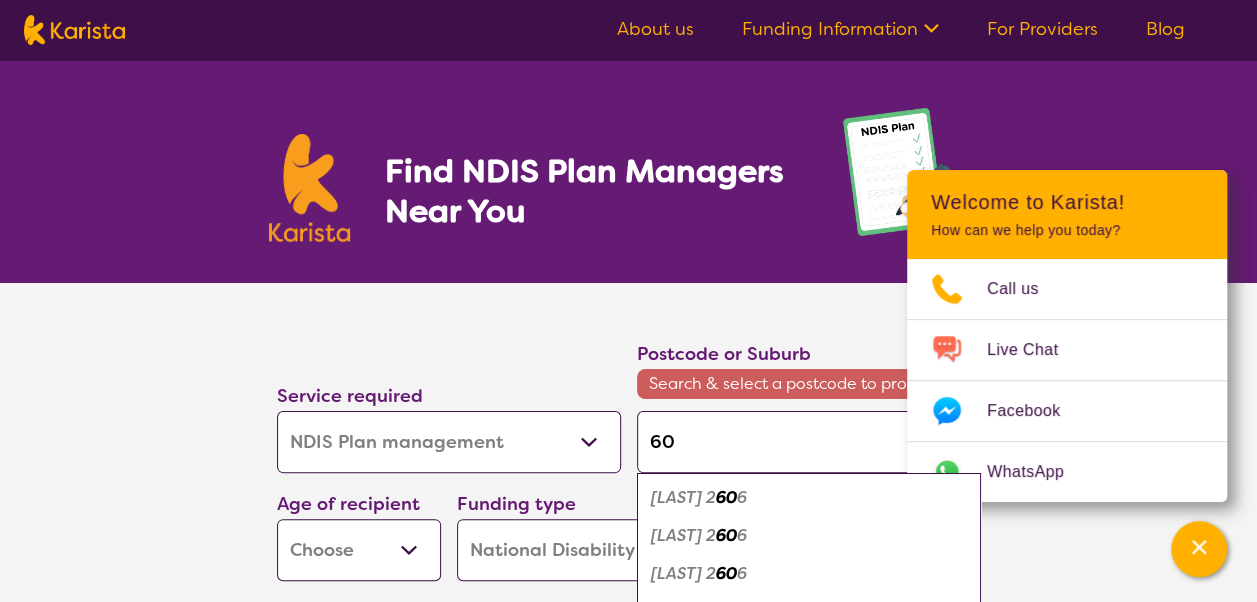 type on "602" 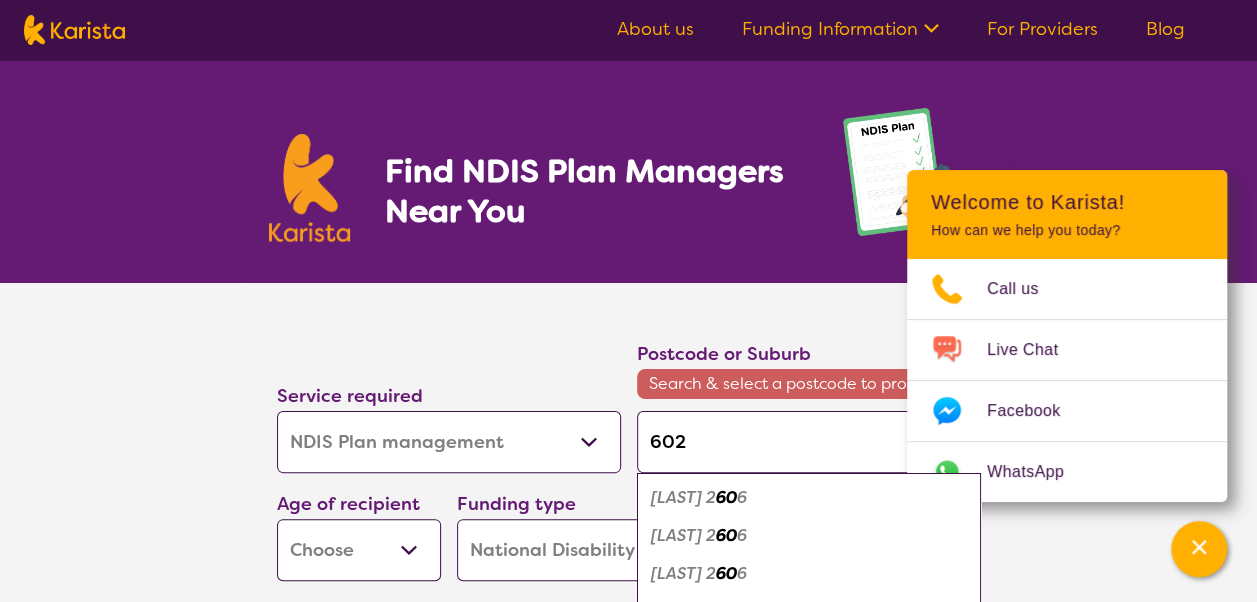 type on "6027" 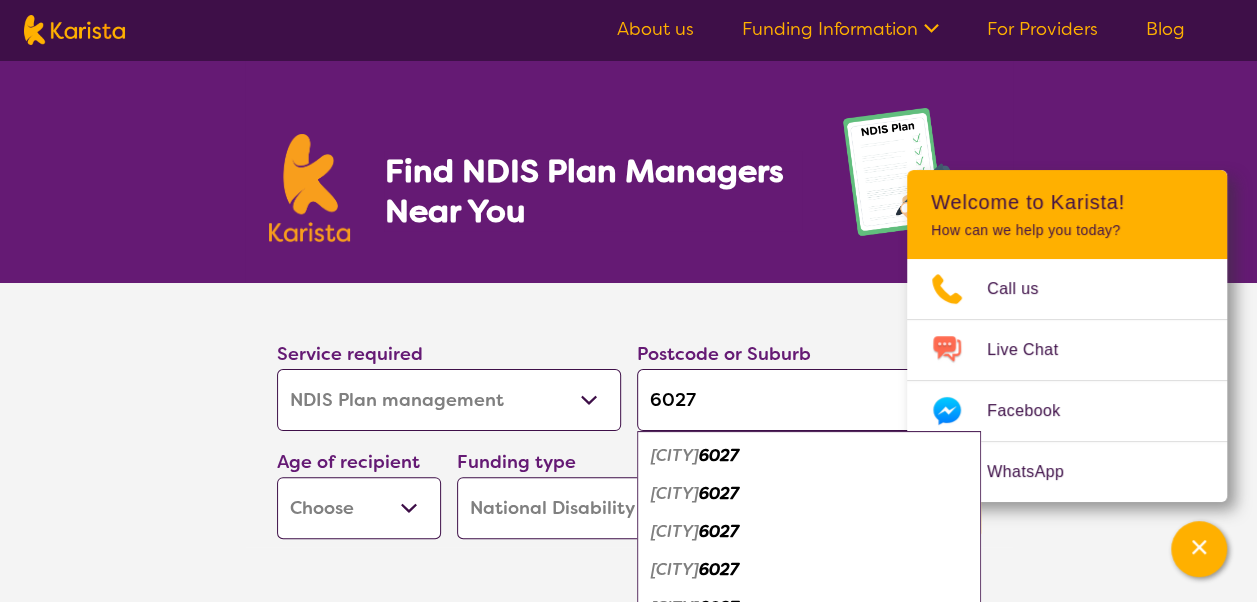 type on "6027" 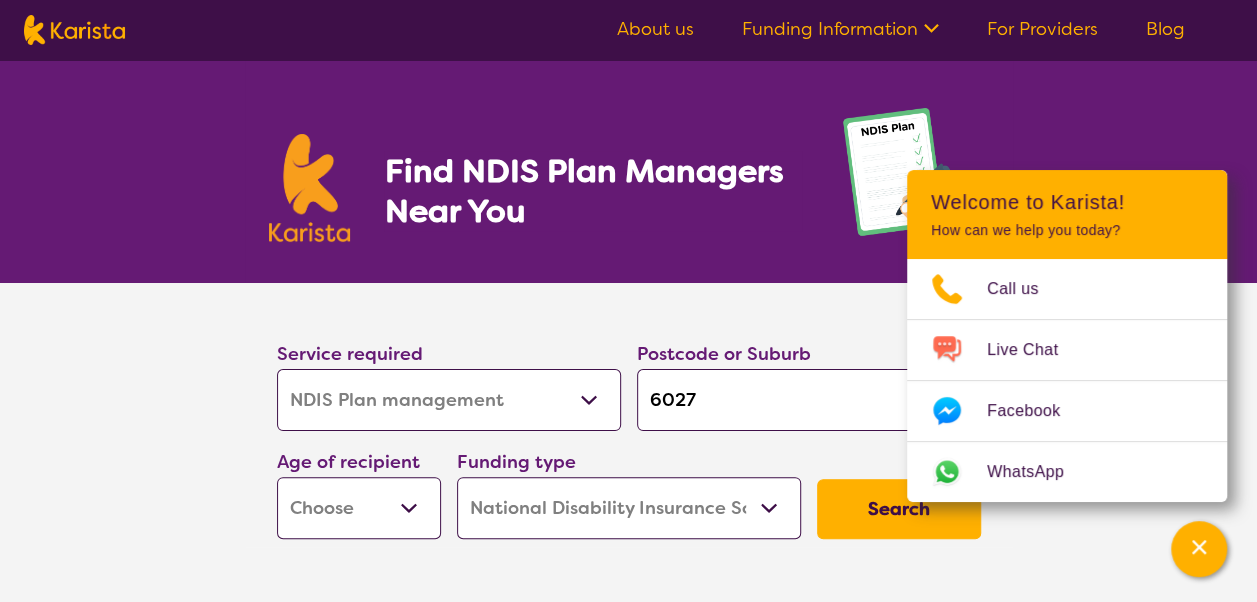 click on "Allied Health Assistant Assessment (ADHD or Autism) Behaviour support Counselling Dietitian Domestic and home help Employment Support Exercise physiology Home Care Package Provider Key Worker NDIS Plan management NDIS Support Coordination Nursing services Occupational therapy Personal care Physiotherapy Podiatry Psychology Psychosocial Recovery Coach Respite Speech therapy Support worker Supported accommodation" at bounding box center [449, 400] 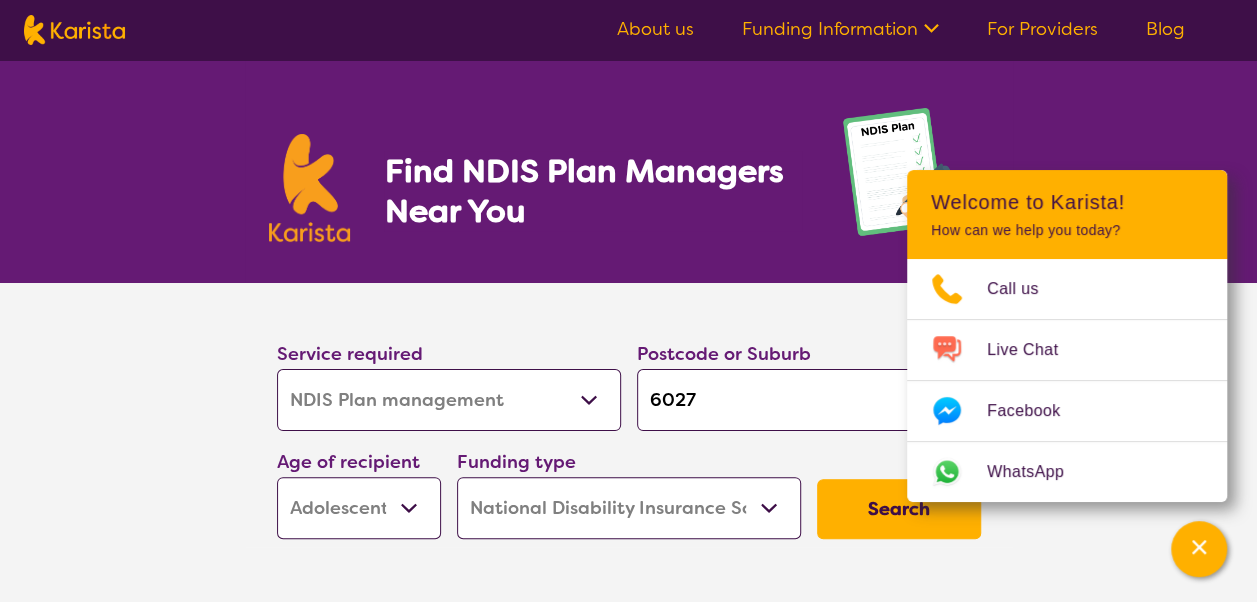 click on "Early Childhood - 0 to 9 Child - 10 to 11 Adolescent - 12 to 17 Adult - 18 to 64 Aged - 65+" at bounding box center (359, 508) 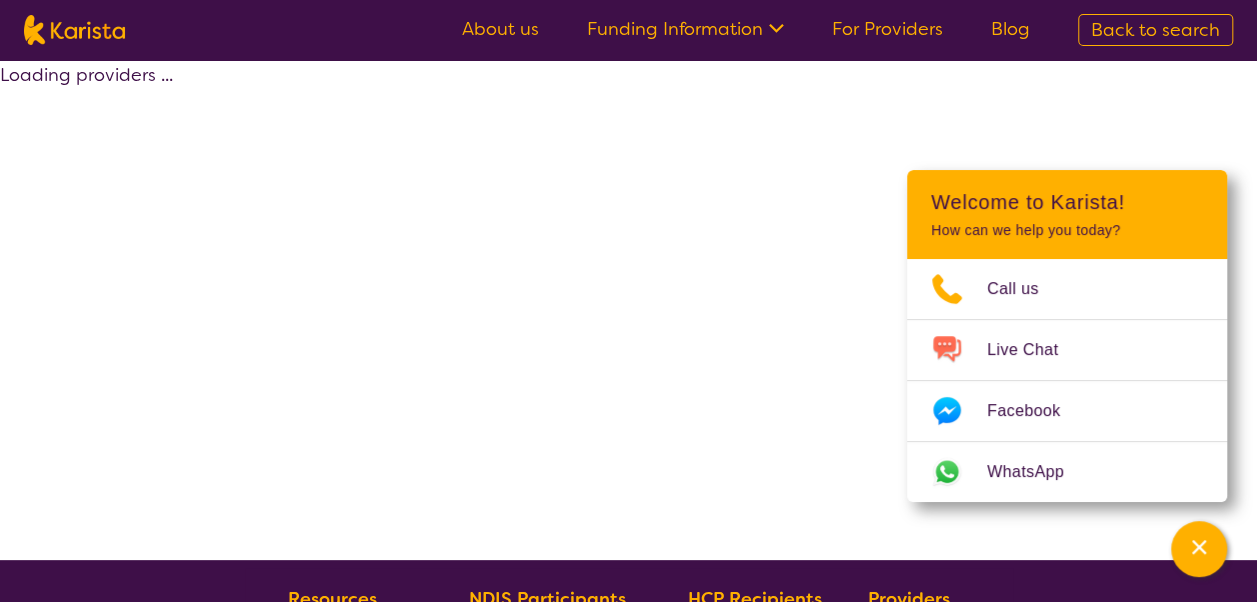 select on "by_score" 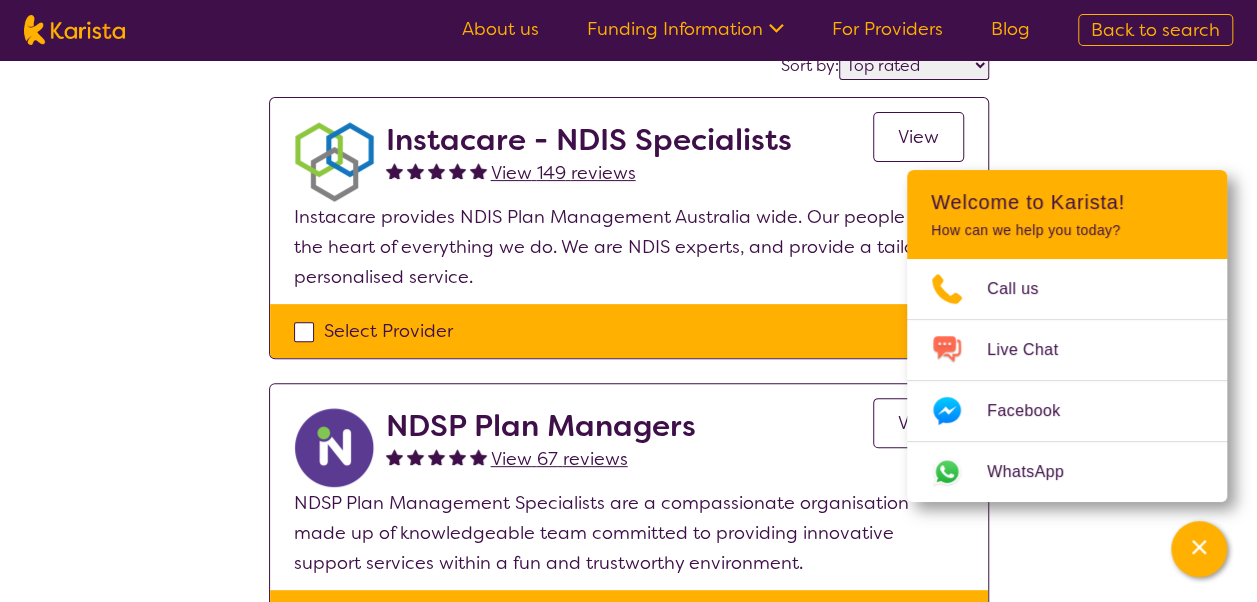 scroll, scrollTop: 0, scrollLeft: 0, axis: both 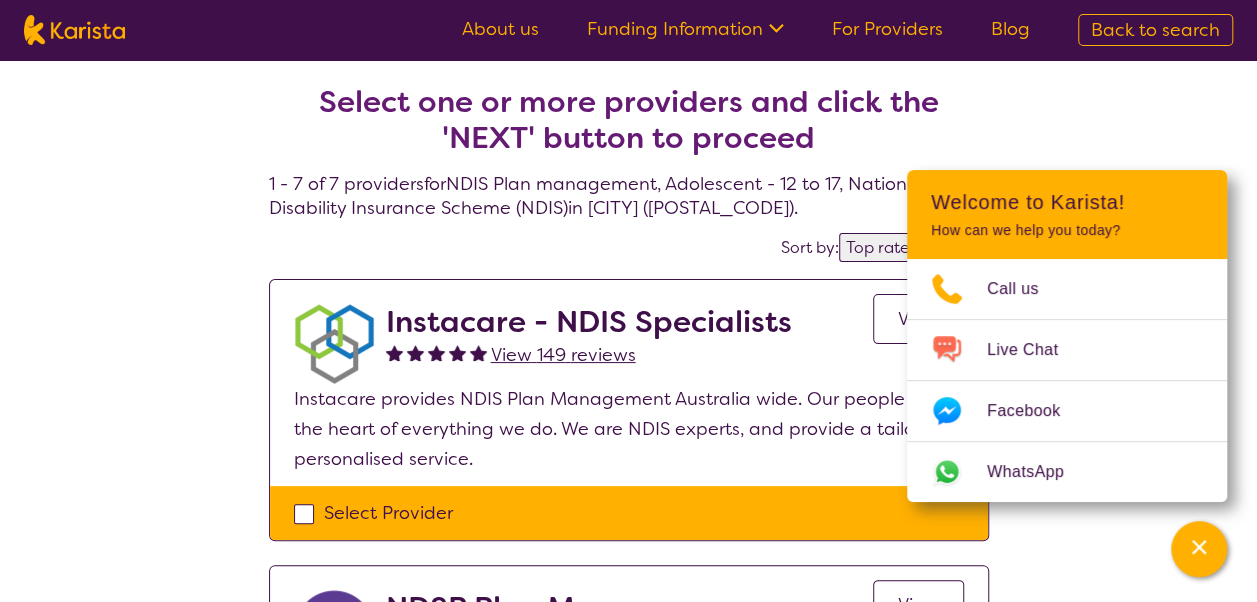 click on "Select Provider" at bounding box center [629, 513] 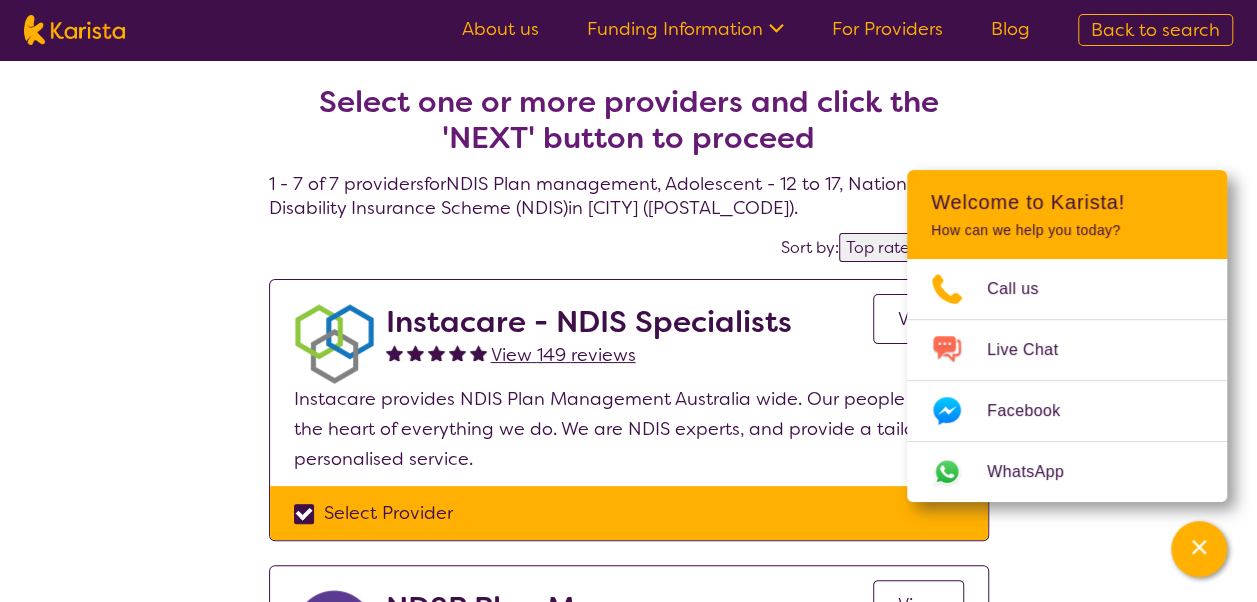 checkbox on "true" 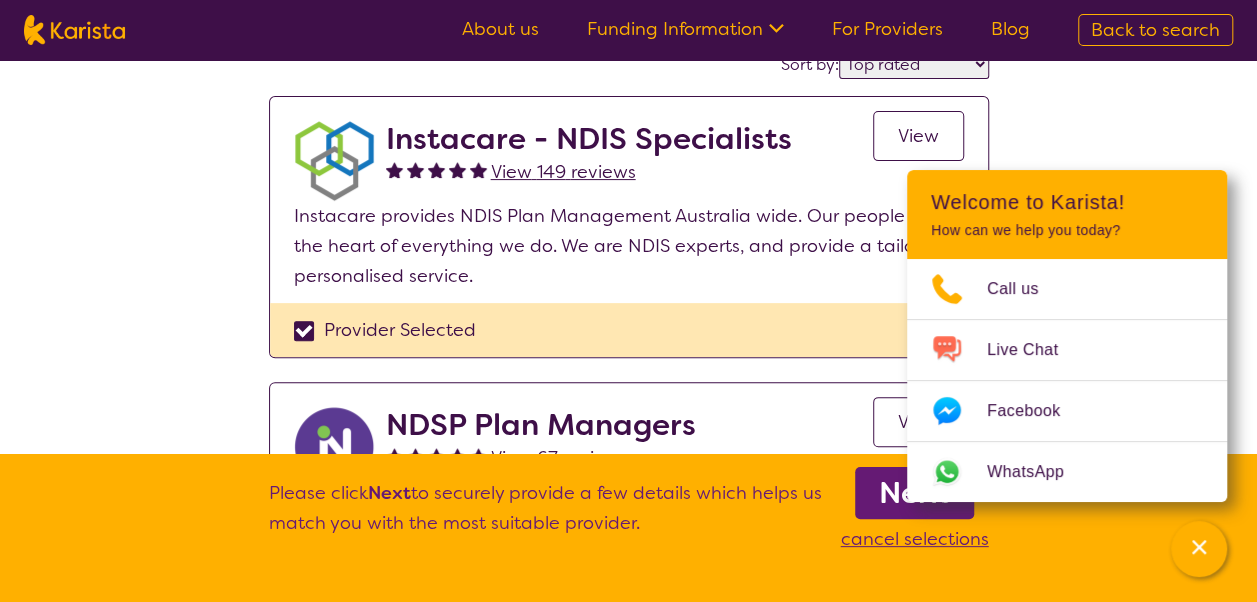 scroll, scrollTop: 200, scrollLeft: 0, axis: vertical 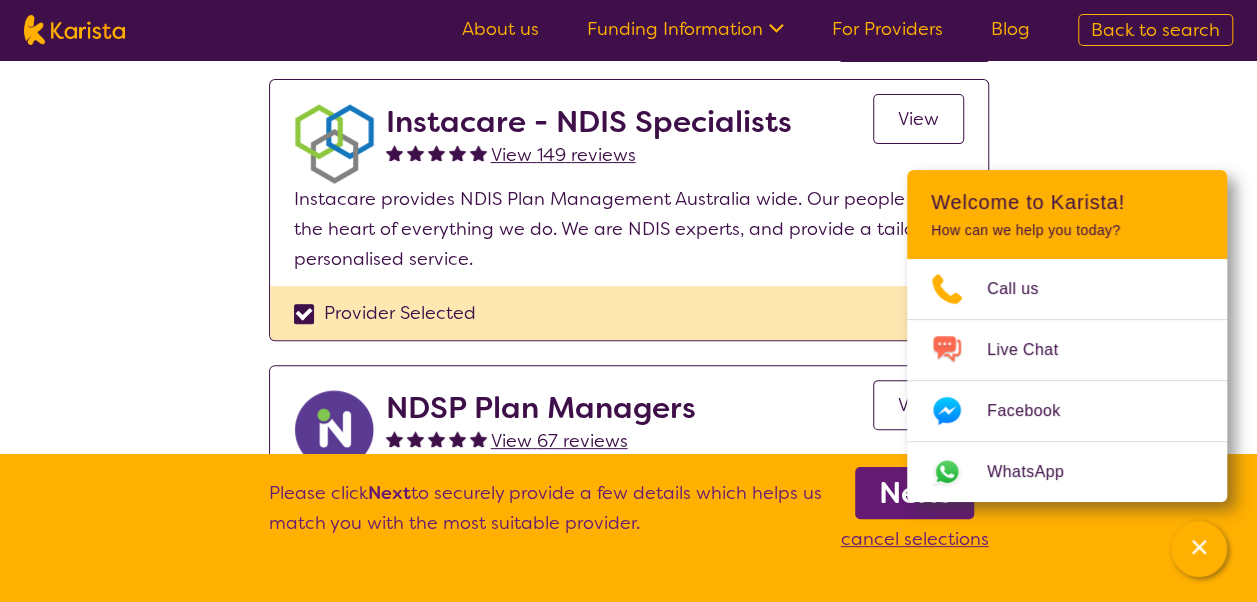 click on "View" at bounding box center [918, 119] 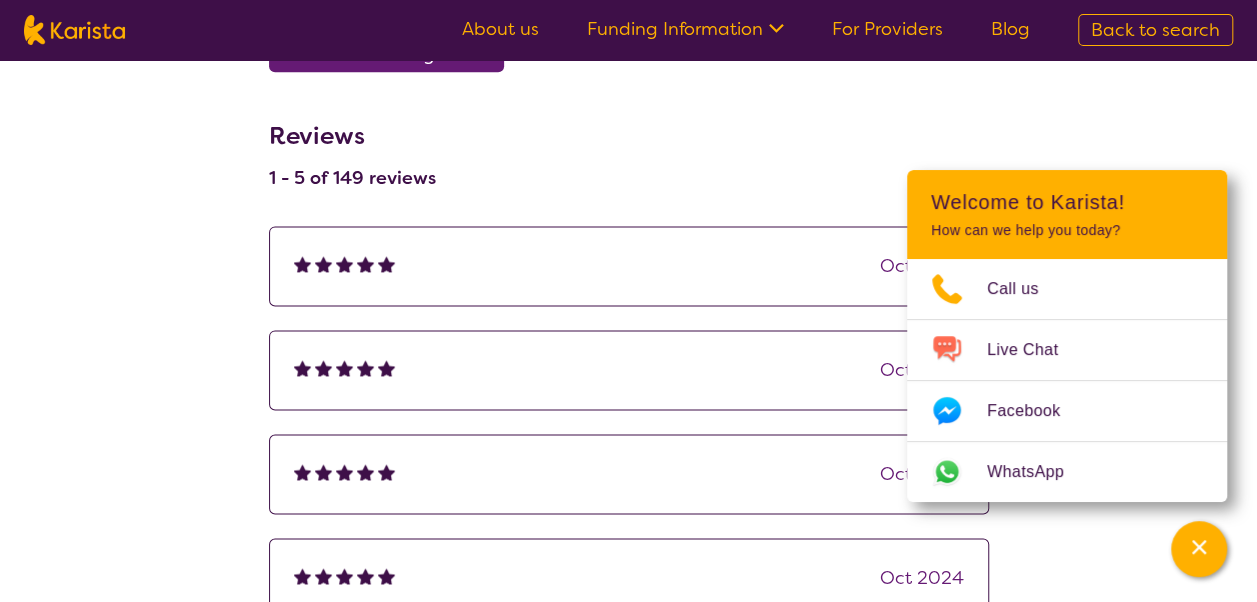 scroll, scrollTop: 1200, scrollLeft: 0, axis: vertical 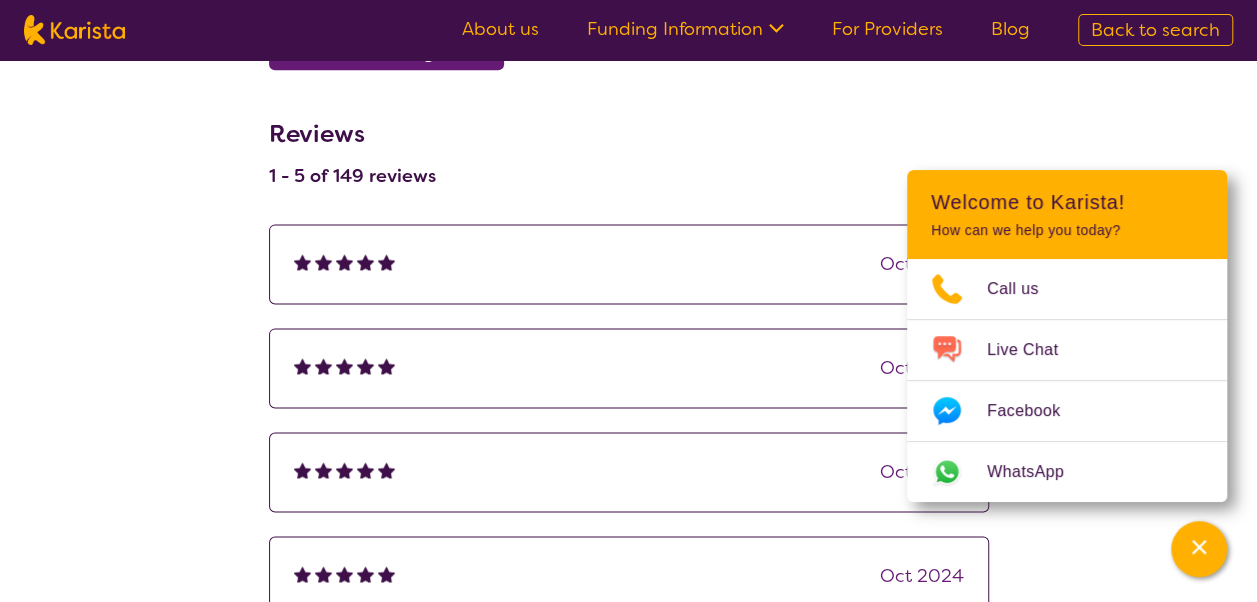 click on "Oct 2024" at bounding box center [629, 264] 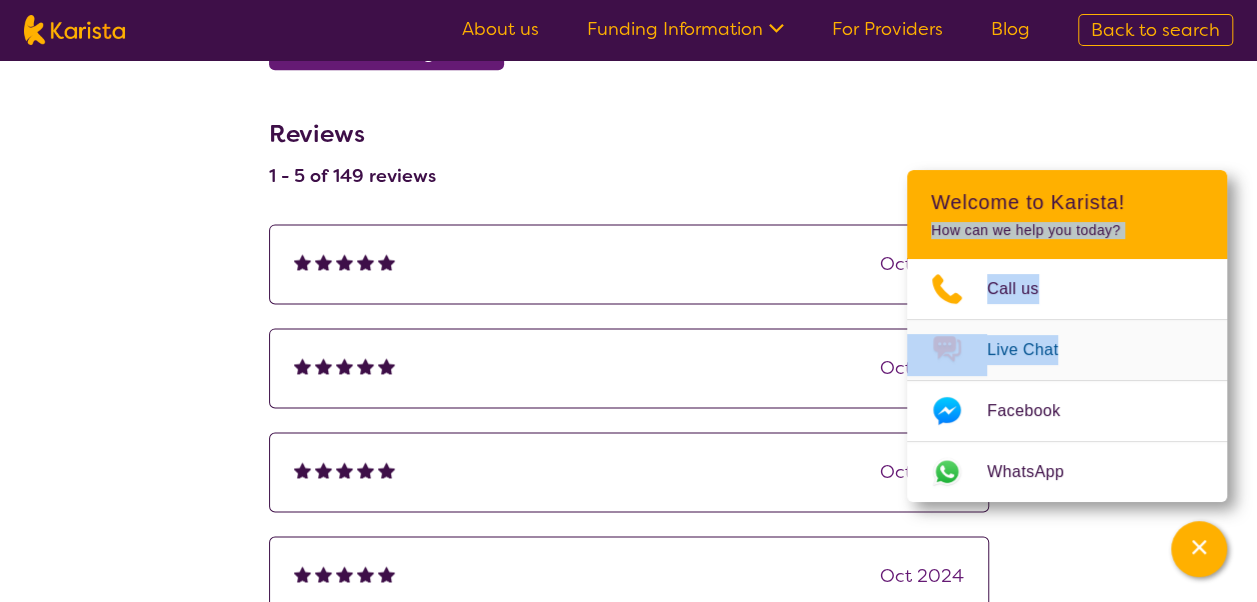 drag, startPoint x: 1162, startPoint y: 198, endPoint x: 1167, endPoint y: 334, distance: 136.09187 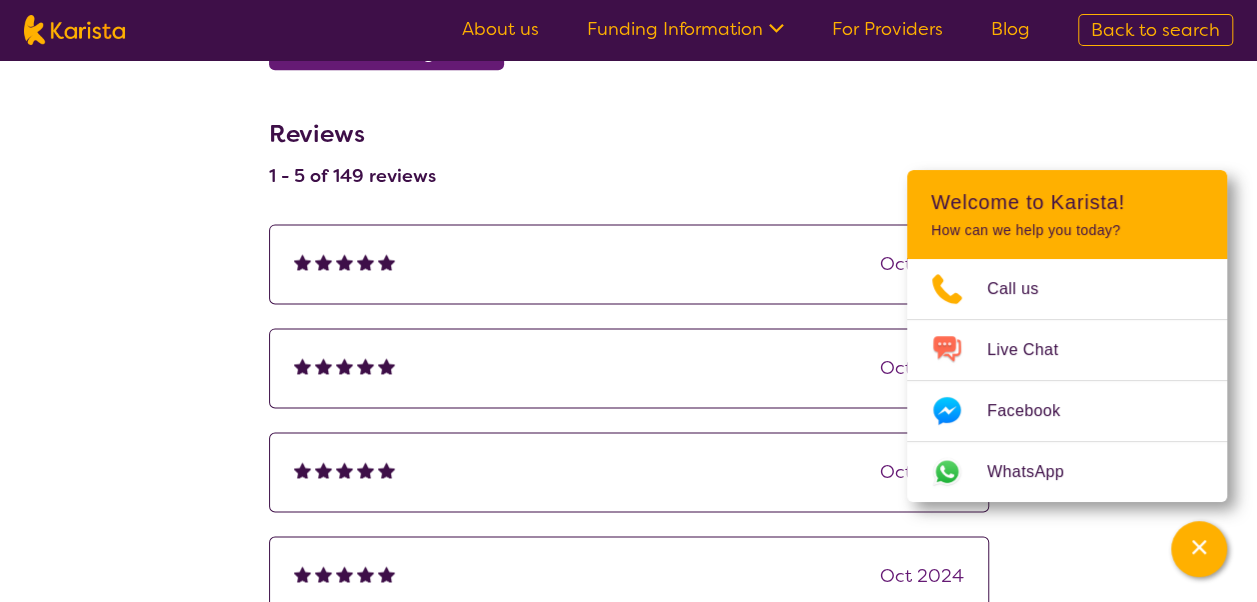click on "Reviews 1 - 5 of 149 reviews" at bounding box center [629, 153] 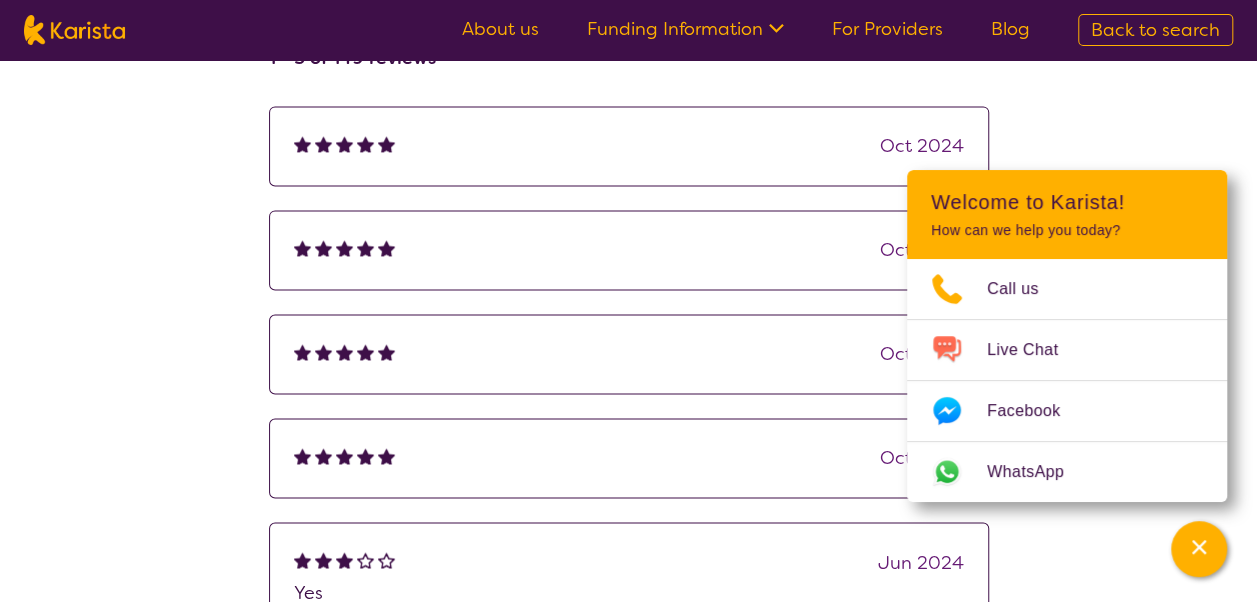 scroll, scrollTop: 1300, scrollLeft: 0, axis: vertical 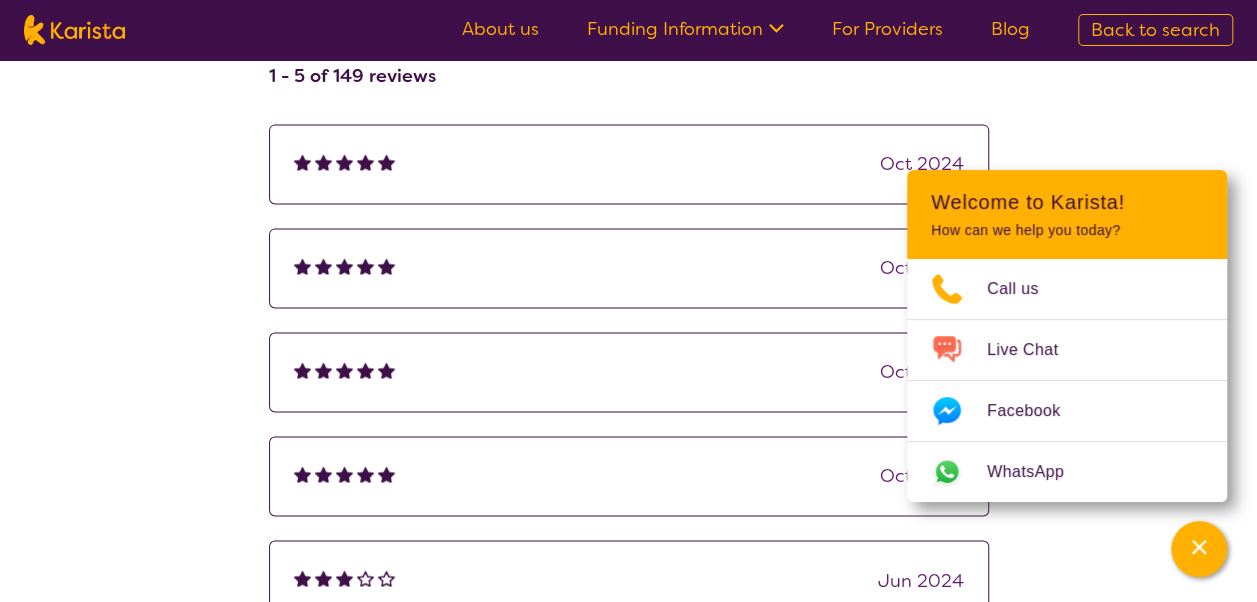 click at bounding box center [304, 164] 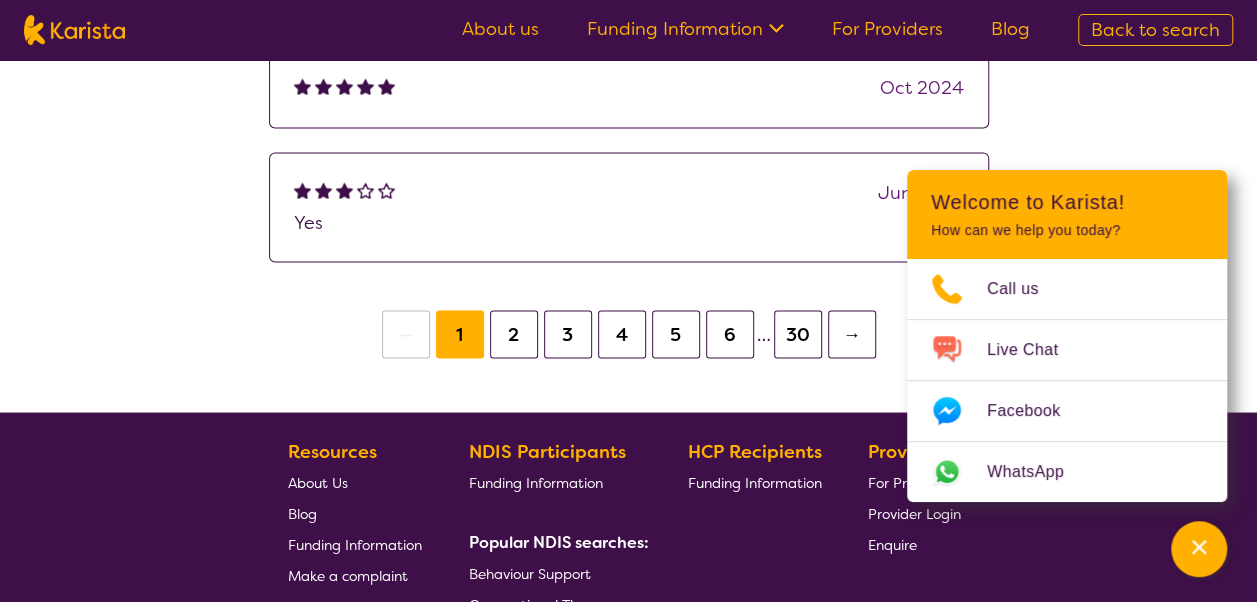 scroll, scrollTop: 1700, scrollLeft: 0, axis: vertical 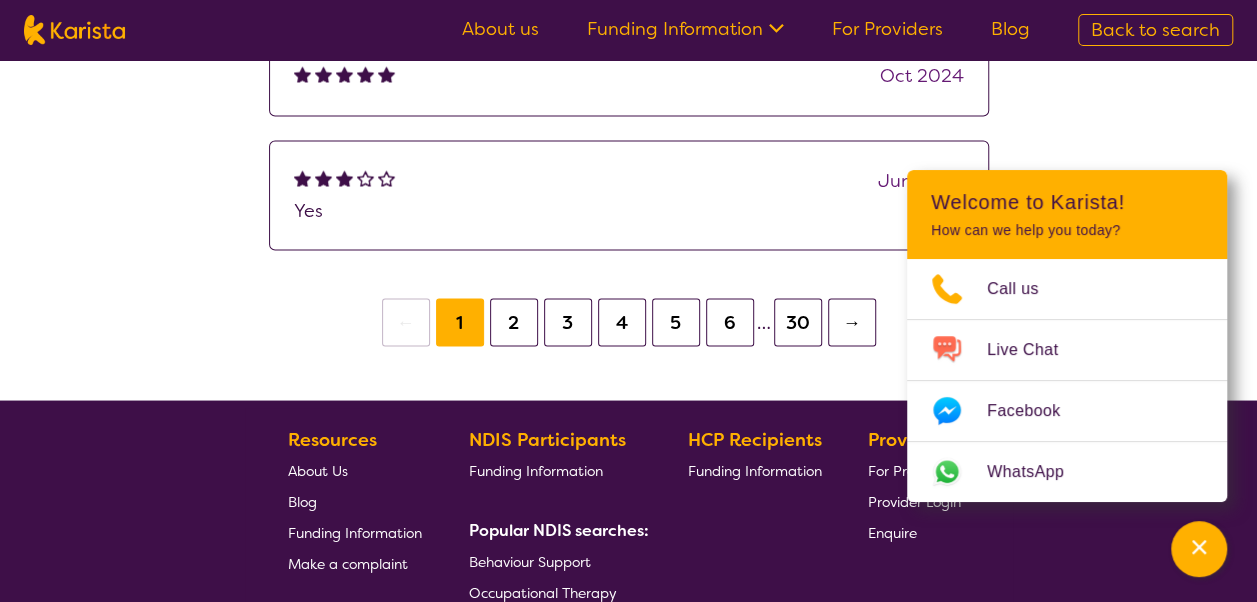 click on "2" at bounding box center [514, 322] 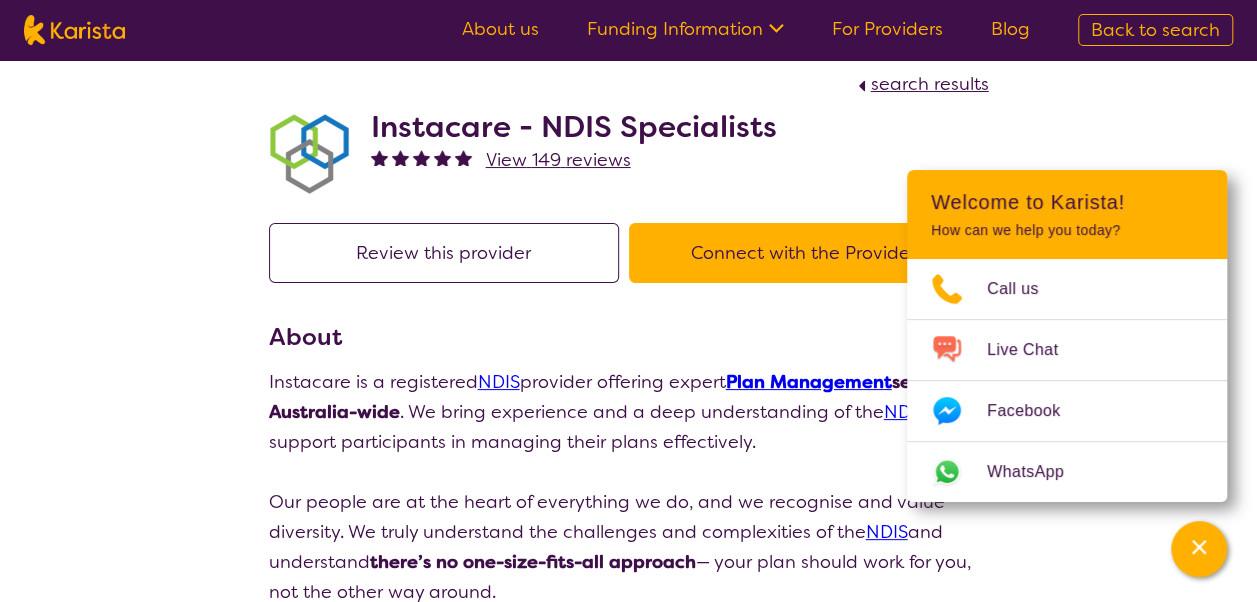 scroll, scrollTop: 0, scrollLeft: 0, axis: both 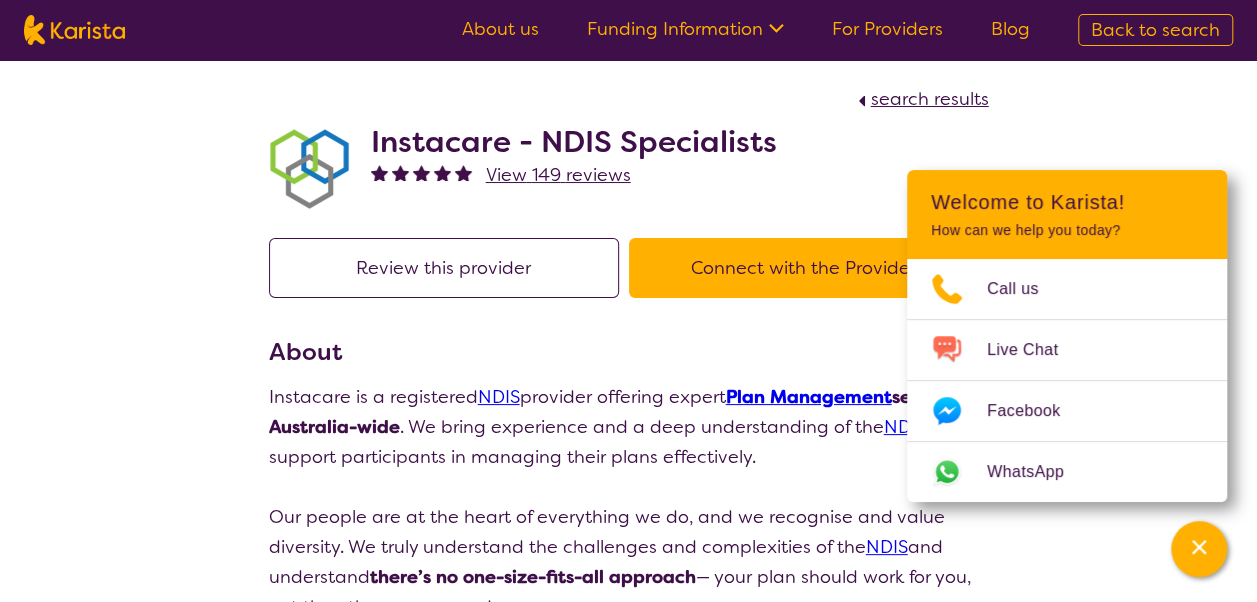 click on "Plan Management" at bounding box center [809, 397] 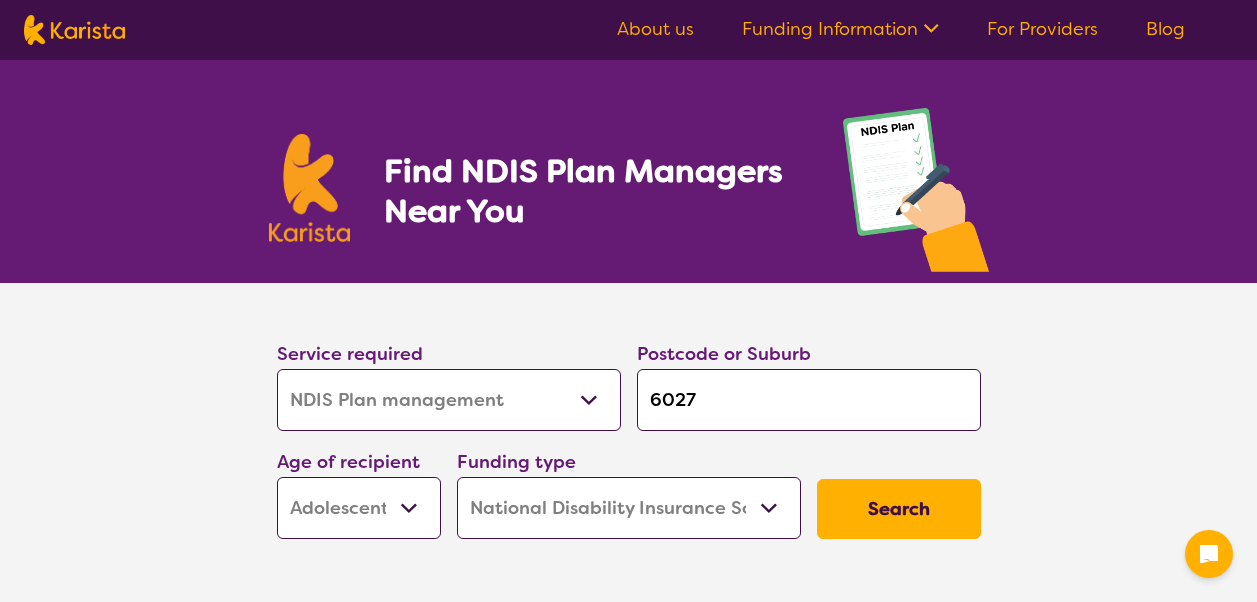 select on "NDIS Plan management" 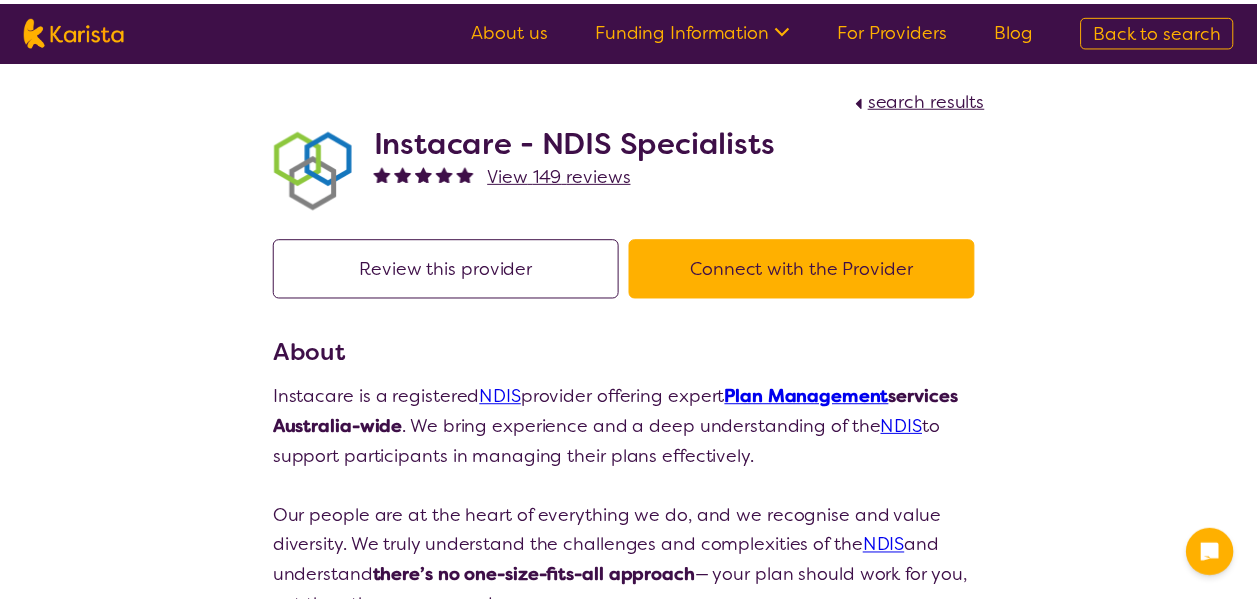 scroll, scrollTop: 0, scrollLeft: 0, axis: both 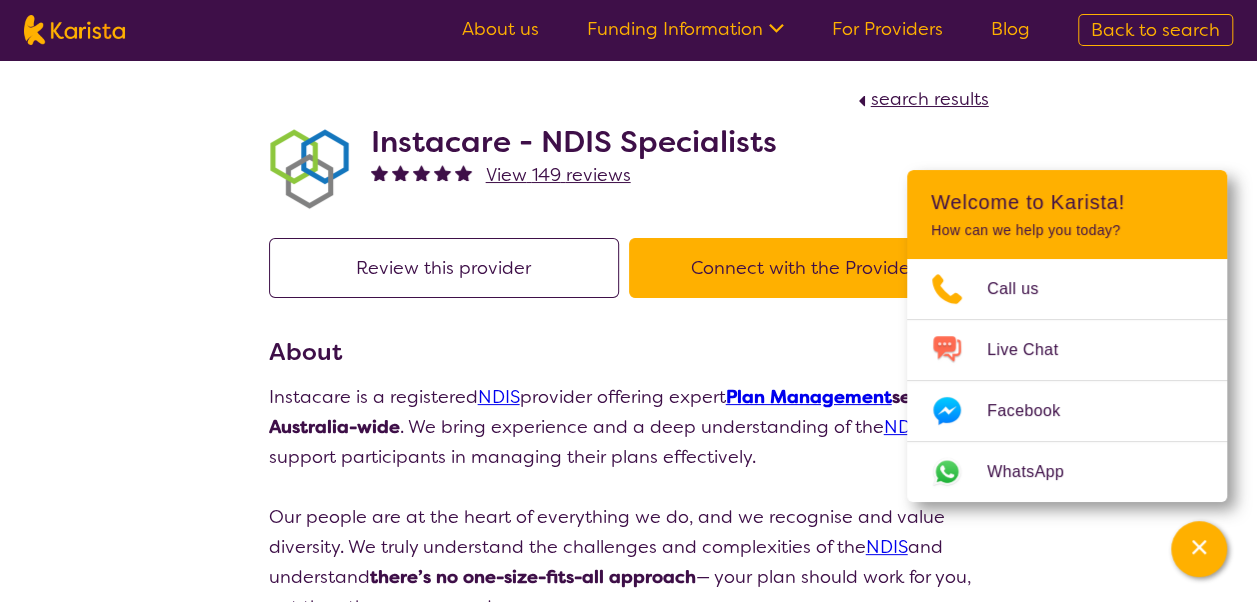 click on "Connect with the Provider" at bounding box center (804, 268) 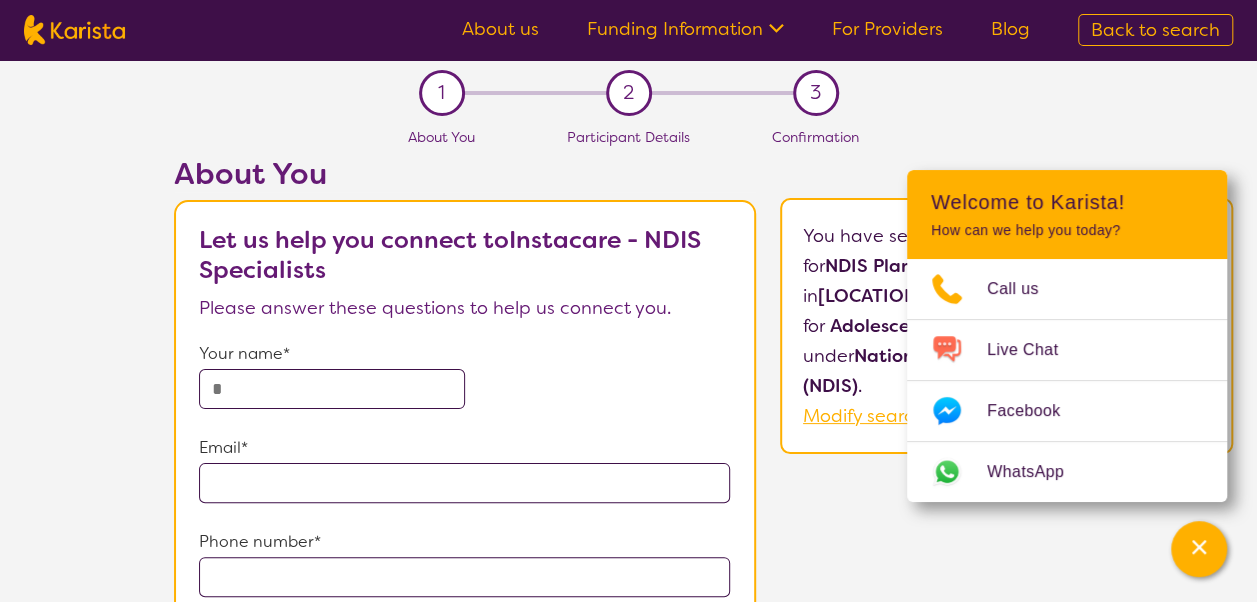 click at bounding box center (332, 389) 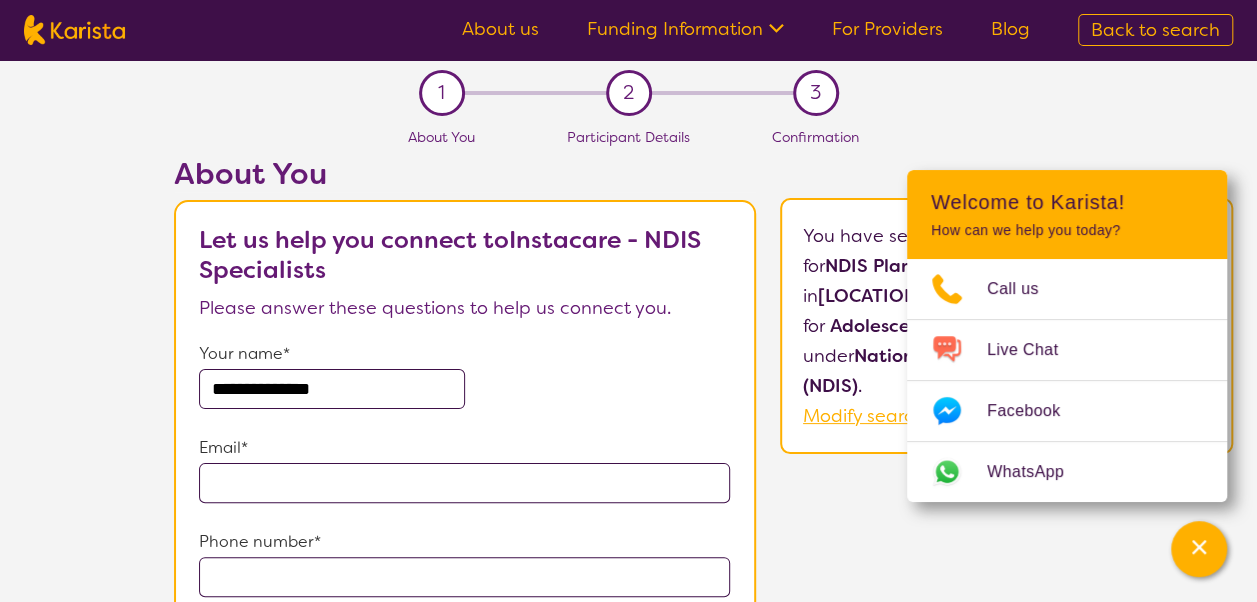 type on "**********" 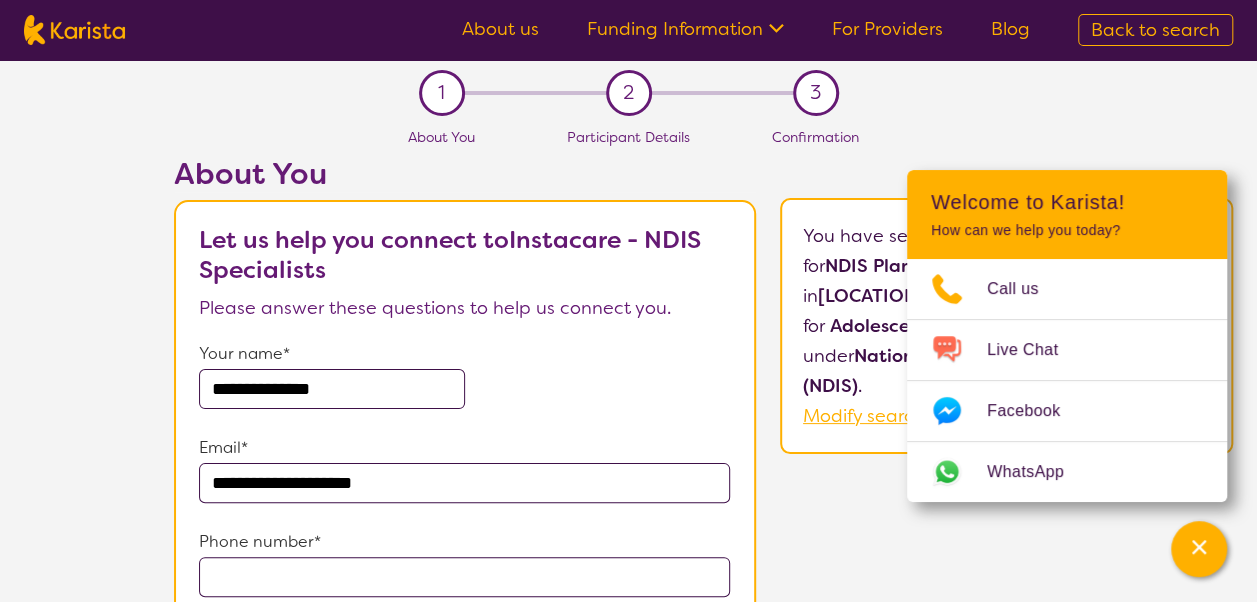 type on "**********" 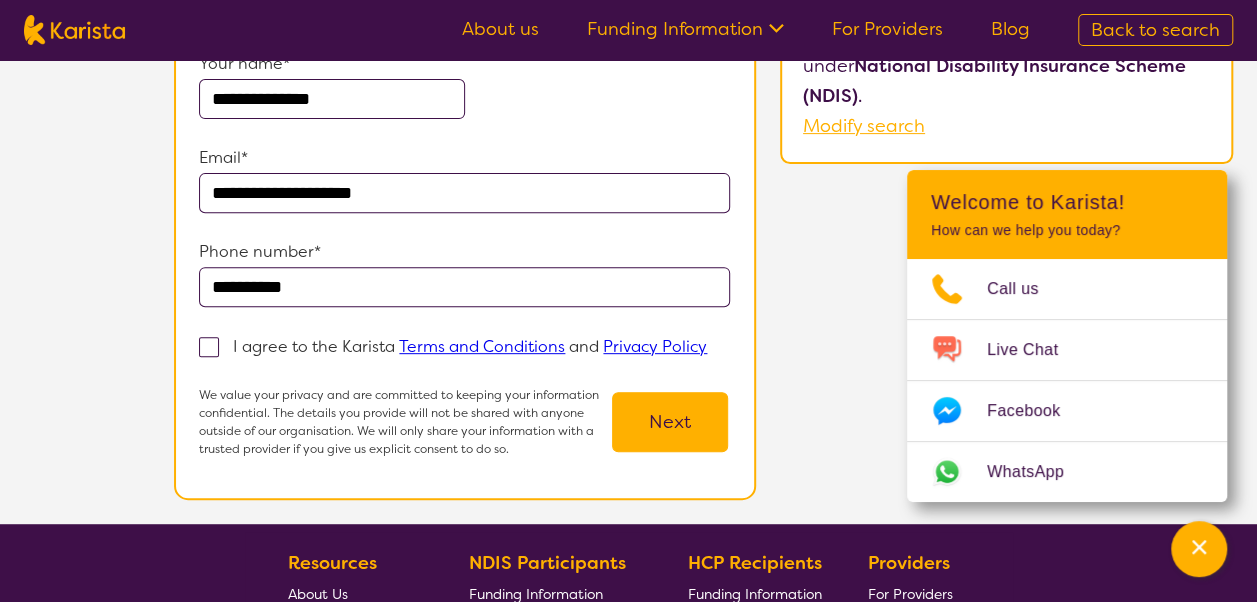 scroll, scrollTop: 300, scrollLeft: 0, axis: vertical 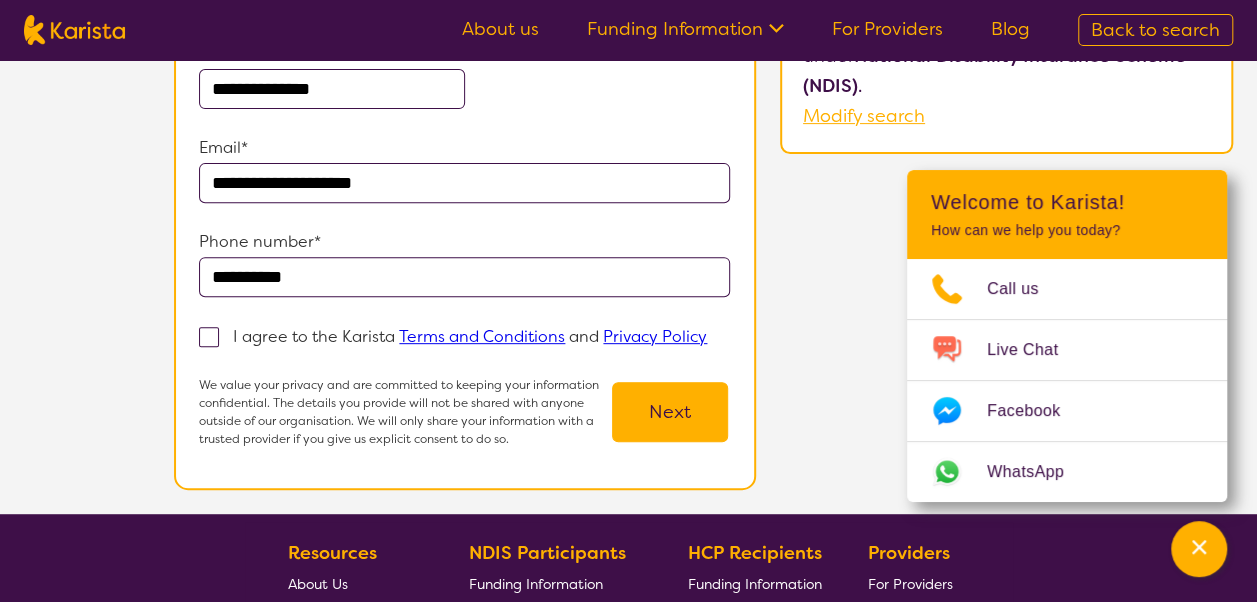 click at bounding box center [209, 337] 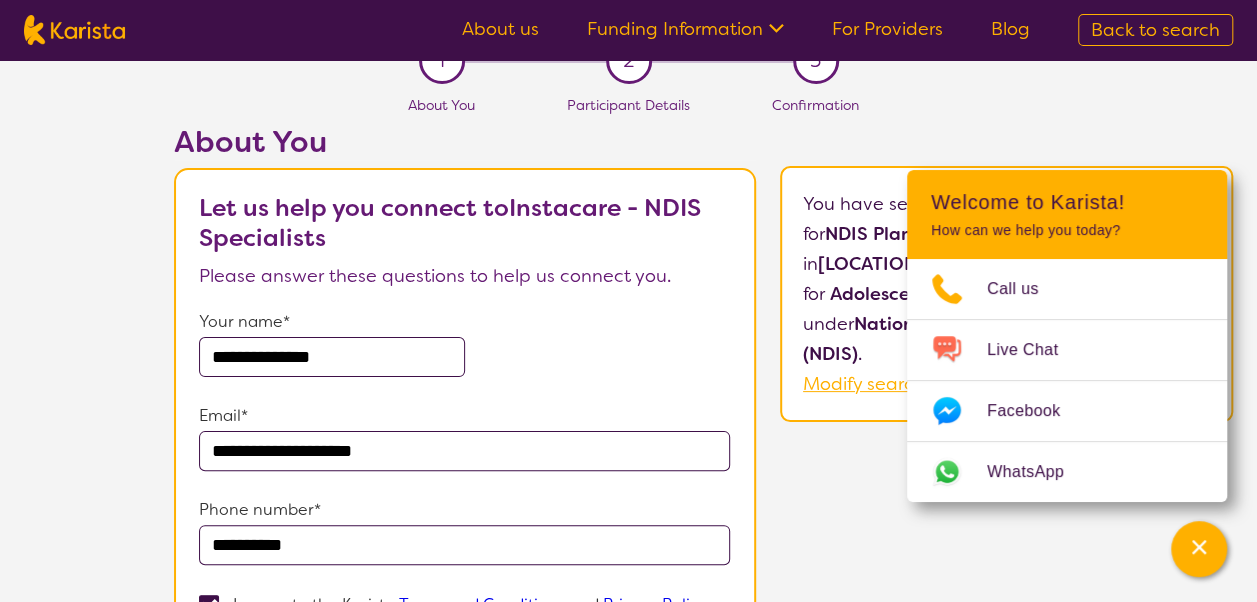 scroll, scrollTop: 0, scrollLeft: 0, axis: both 